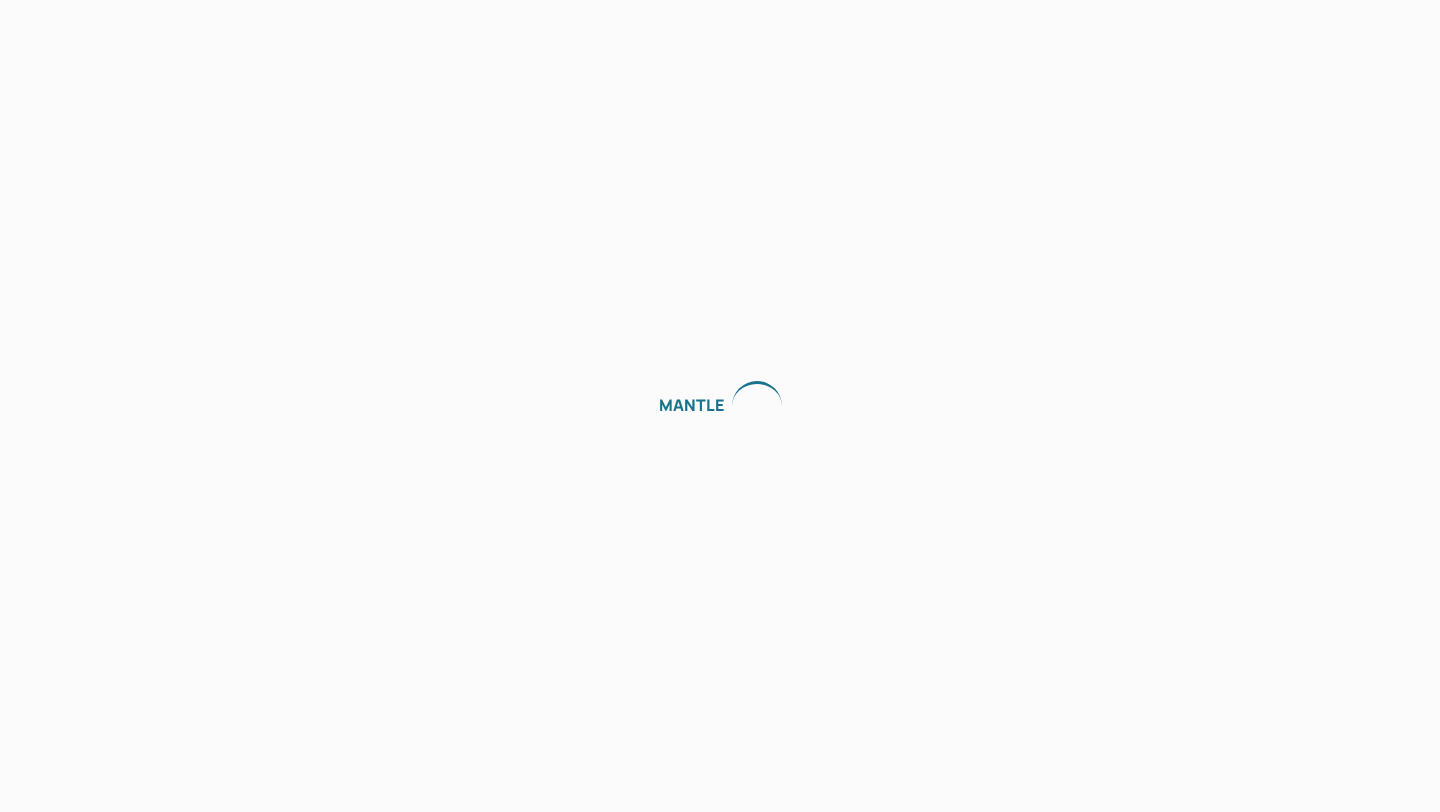 scroll, scrollTop: 0, scrollLeft: 0, axis: both 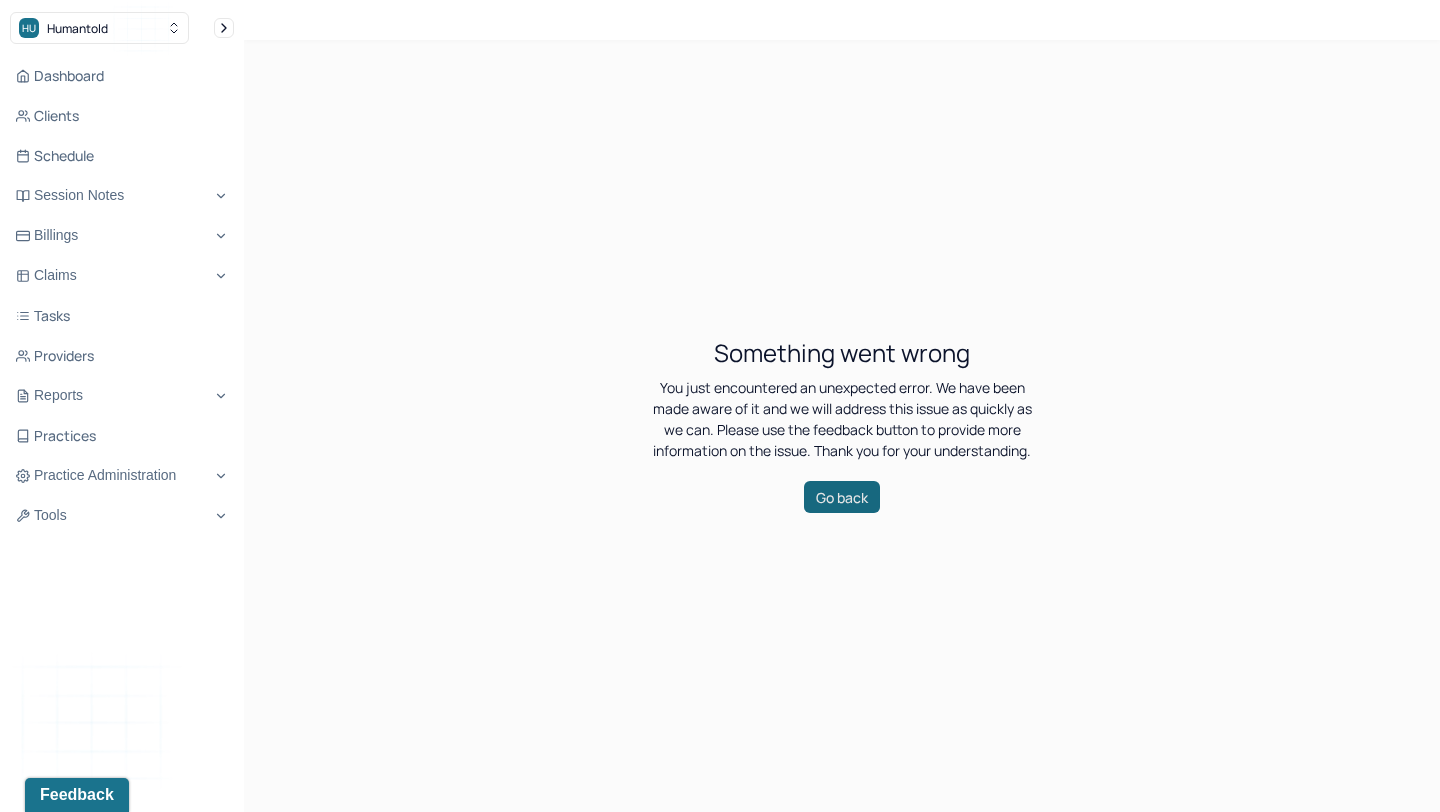 click on "Go back" at bounding box center [842, 497] 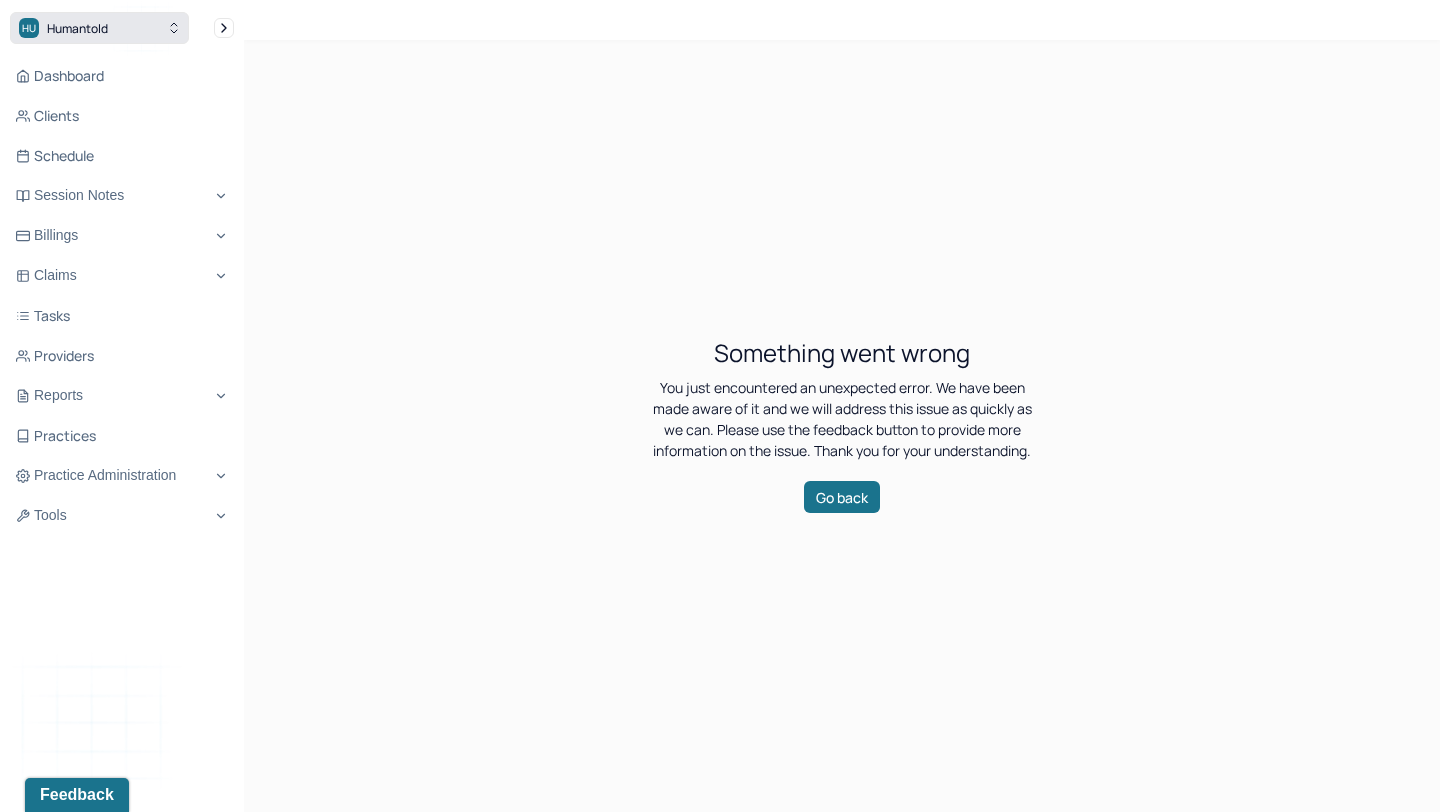click on "Humantold" at bounding box center [77, 28] 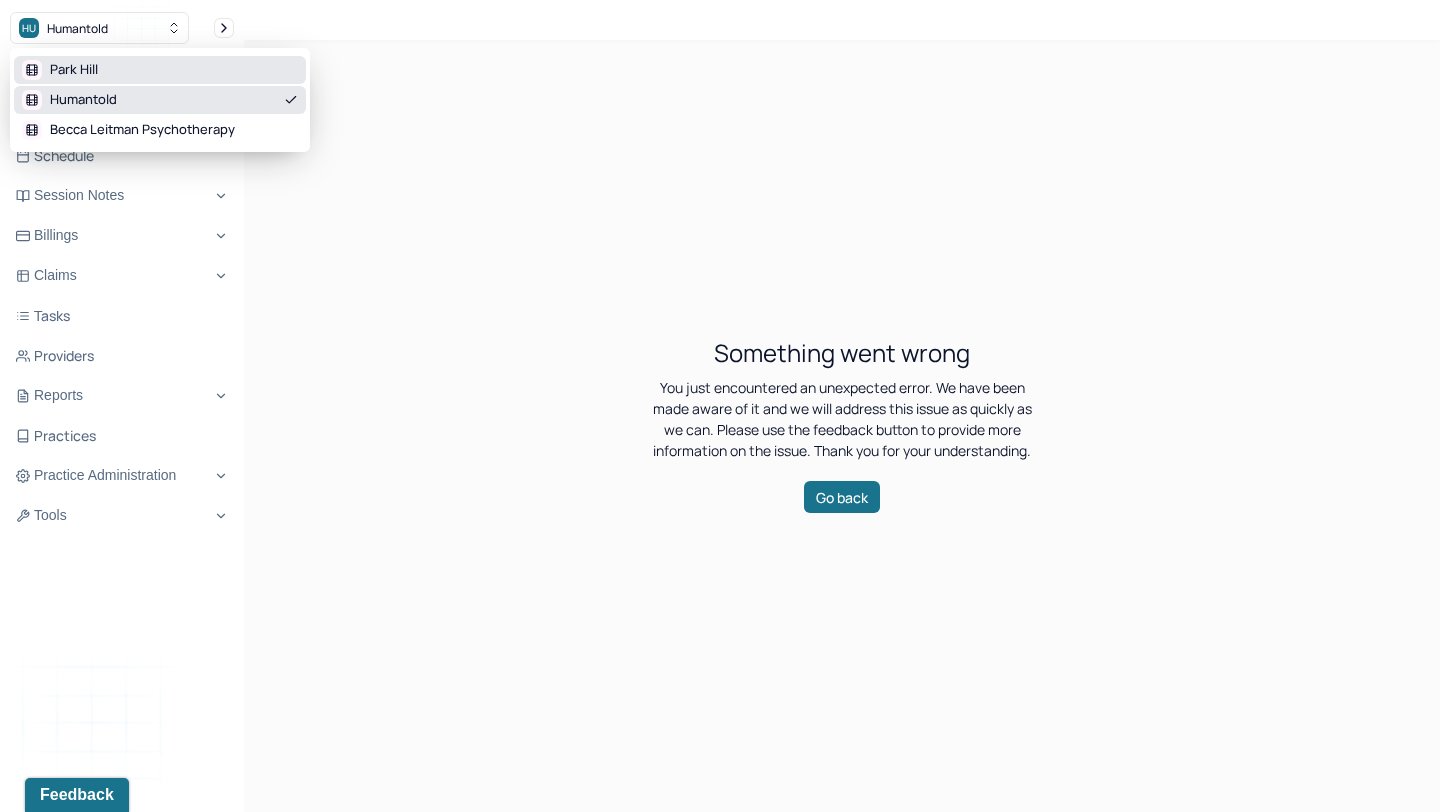 click on "Park Hill" at bounding box center (160, 70) 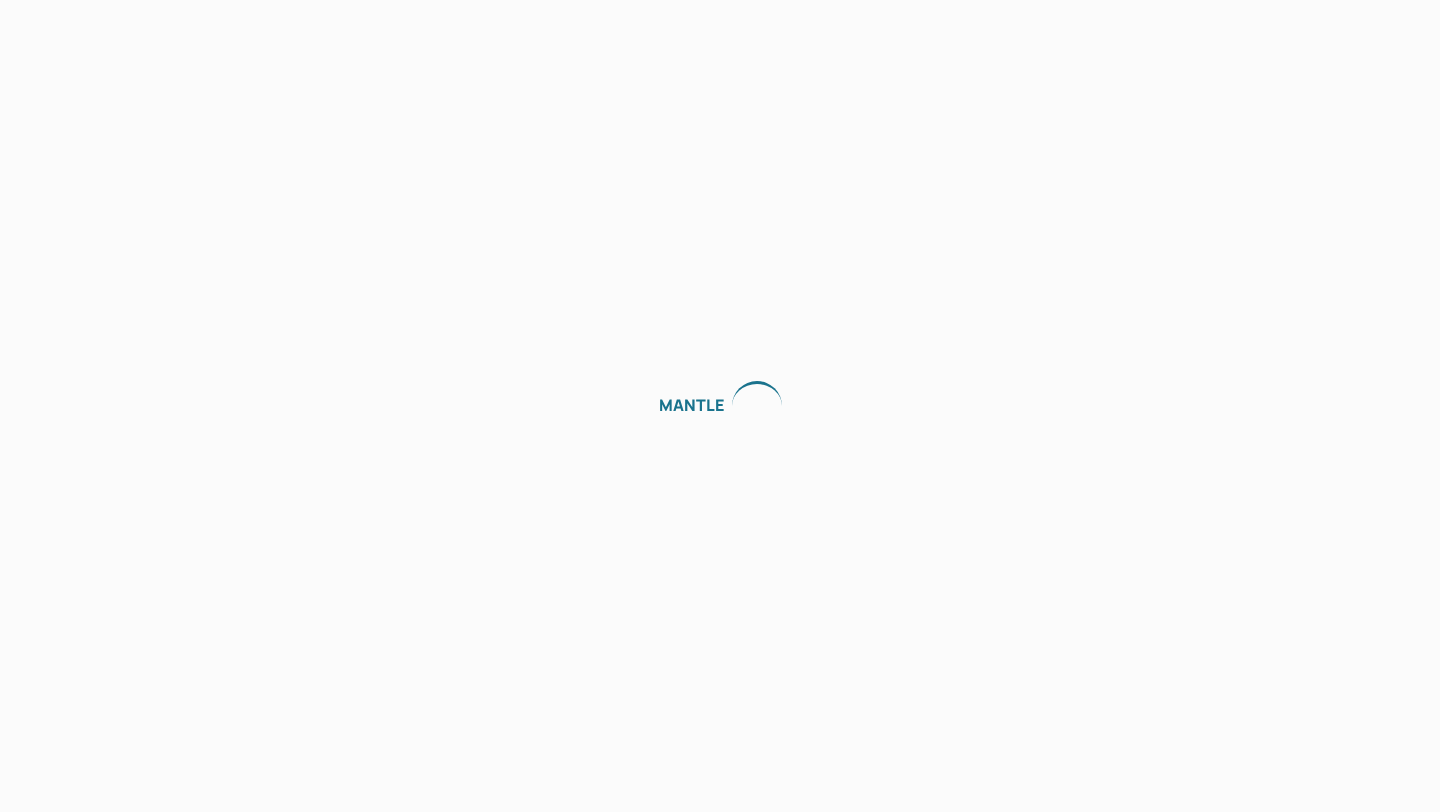 scroll, scrollTop: 0, scrollLeft: 0, axis: both 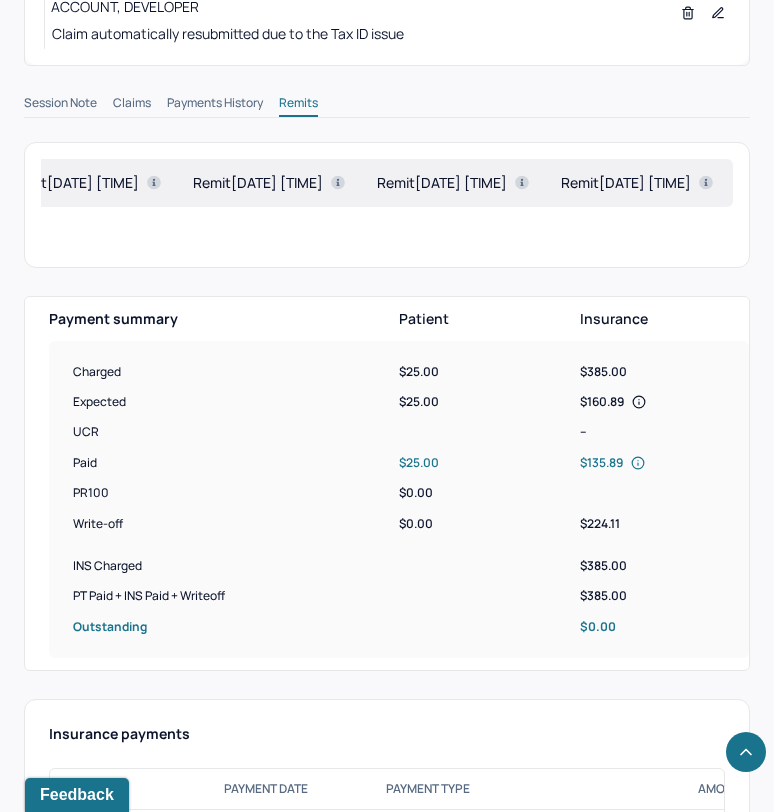 click on "Remit 02/04/2025 07:00pm" at bounding box center [269, 183] 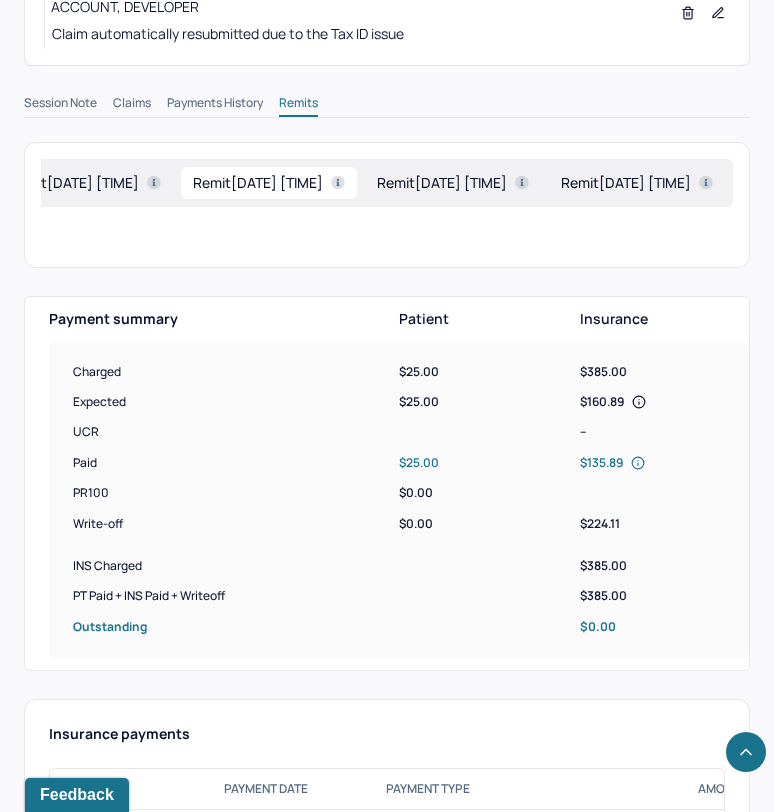 click on "Remit 02/04/2025 07:00pm" at bounding box center (269, 182) 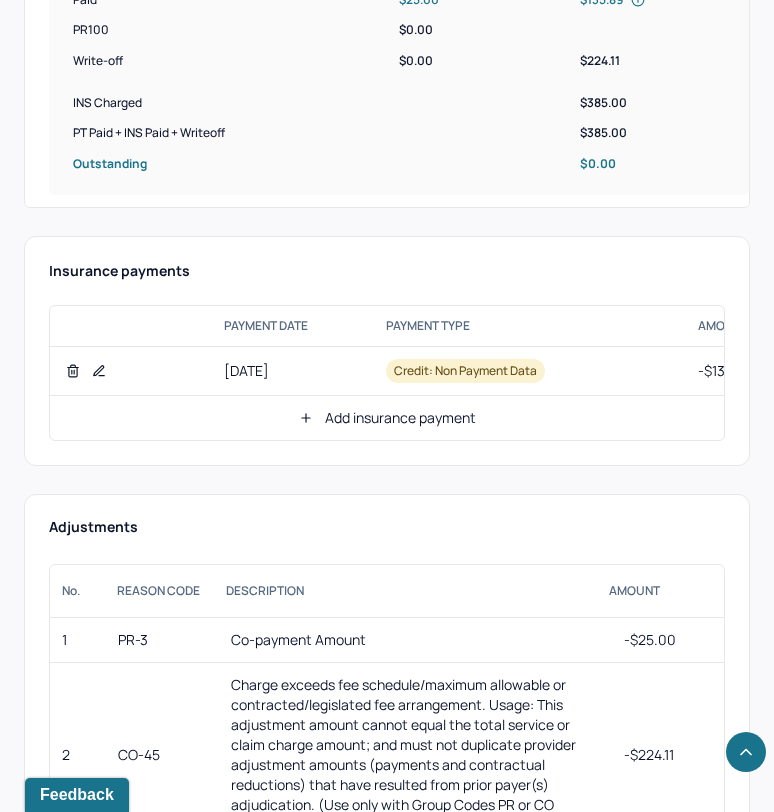 scroll, scrollTop: 1526, scrollLeft: 0, axis: vertical 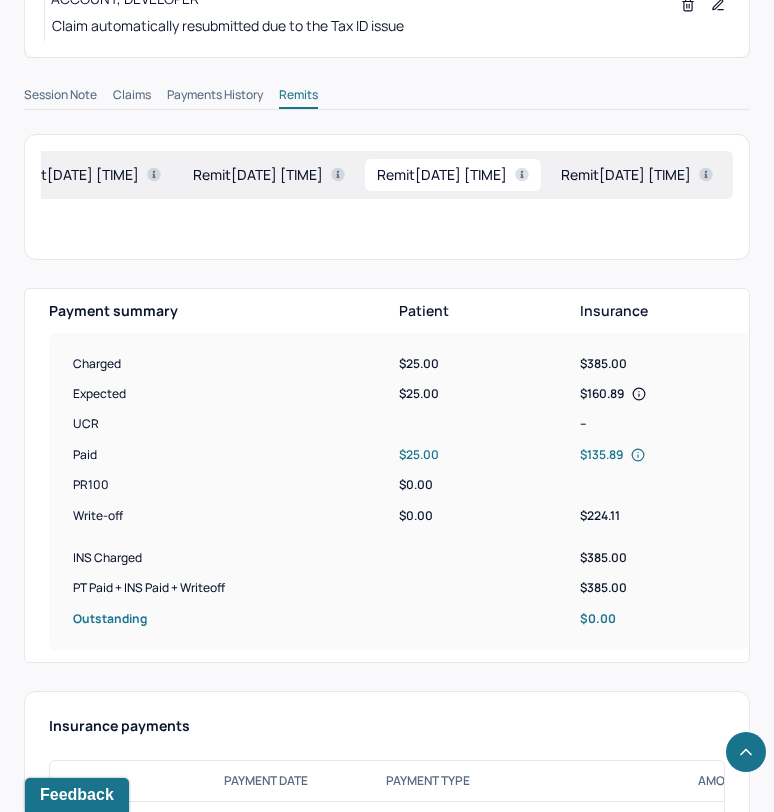 click on "Remit 08/23/2024 08:00pm" at bounding box center [637, 175] 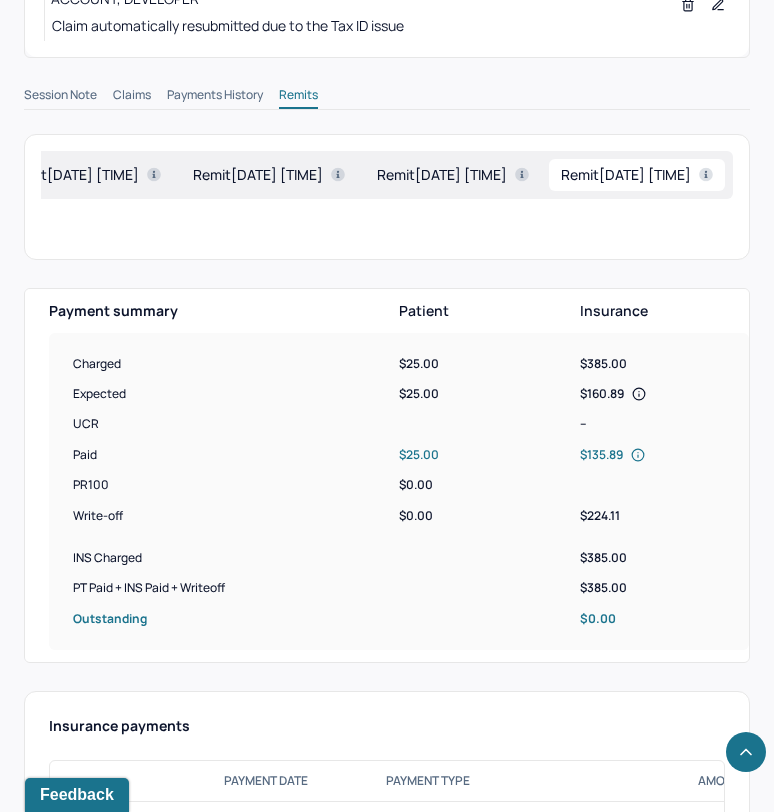 click on "Remit 08/23/2024 08:00pm" at bounding box center [637, 174] 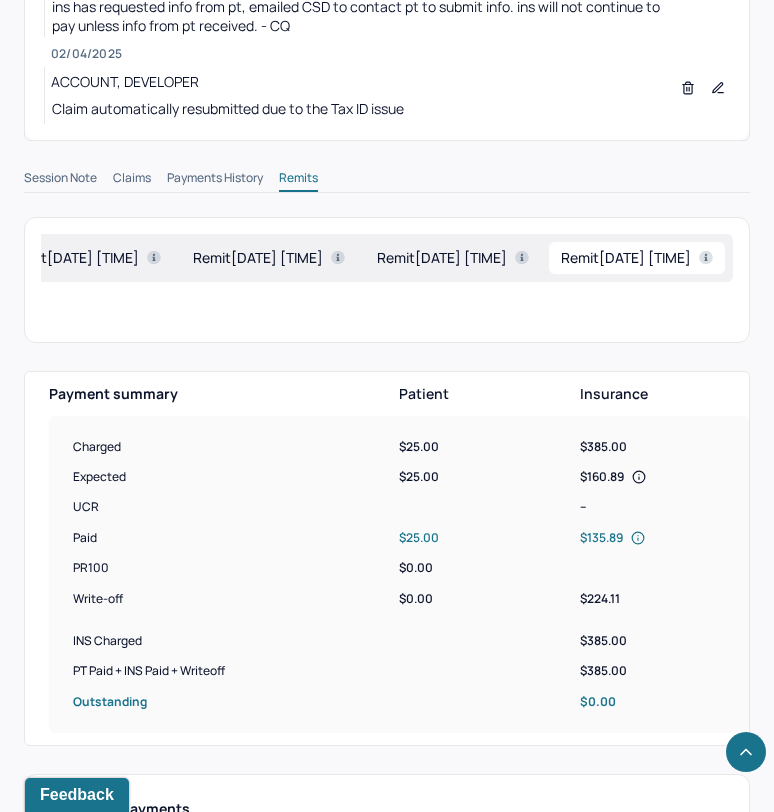 scroll, scrollTop: 991, scrollLeft: 0, axis: vertical 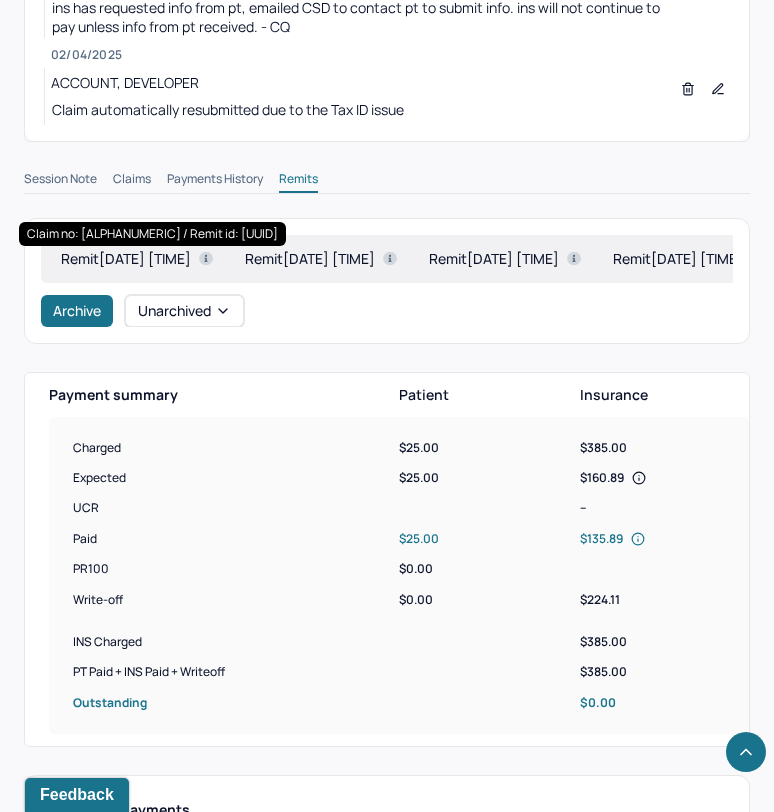 click on "Remit 07/13/2025 08:00pm" at bounding box center (137, 258) 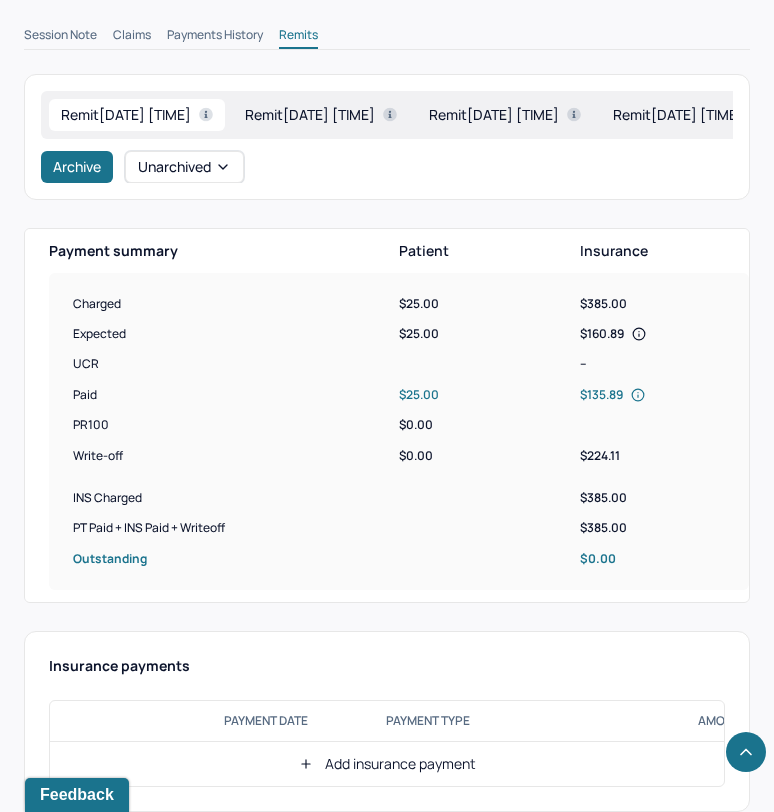 scroll, scrollTop: 1054, scrollLeft: 0, axis: vertical 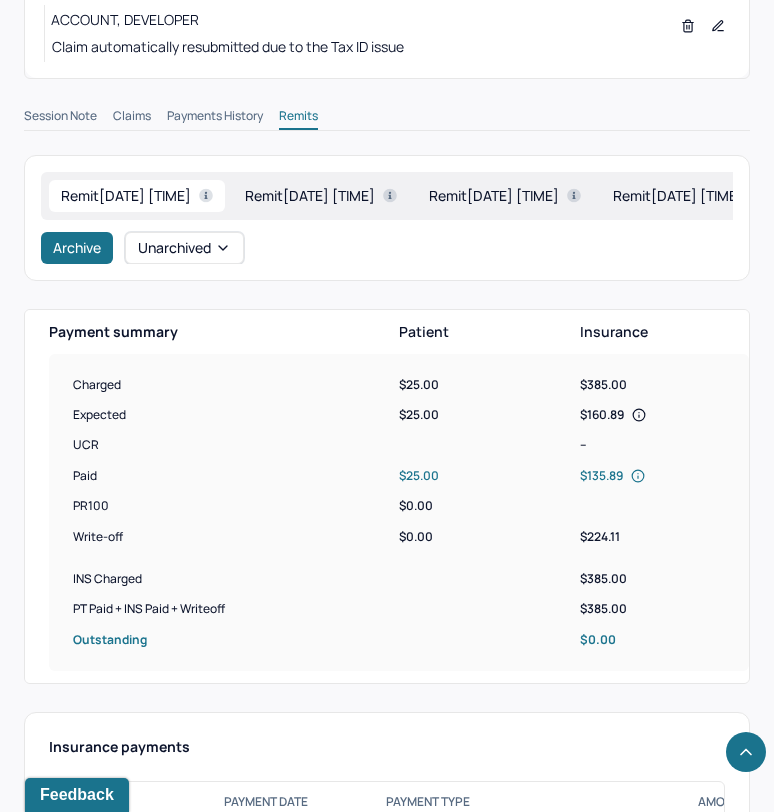 click on "Remit 07/13/2025 08:00pm" at bounding box center (321, 195) 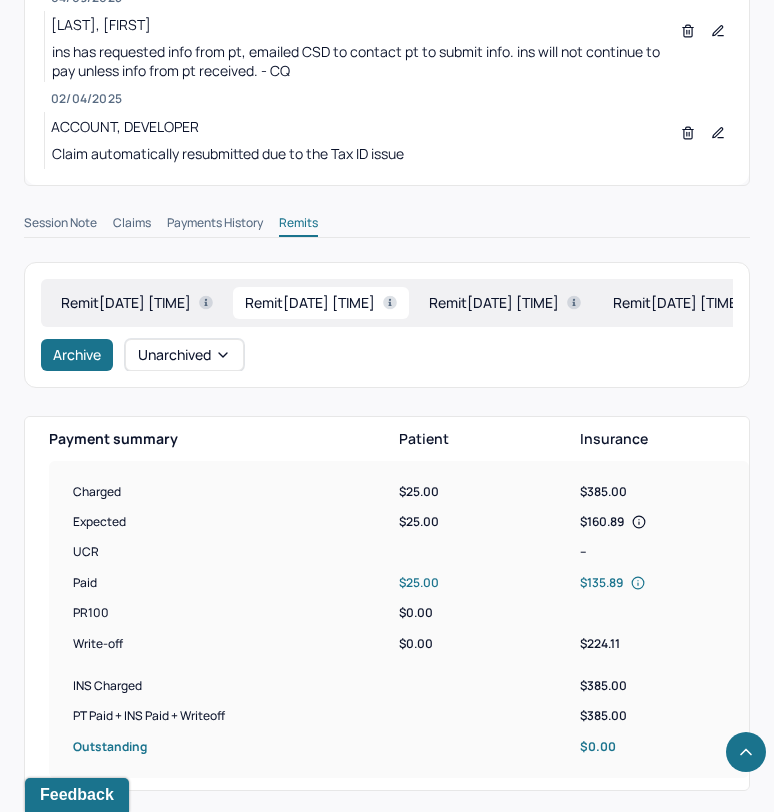 scroll, scrollTop: 946, scrollLeft: 0, axis: vertical 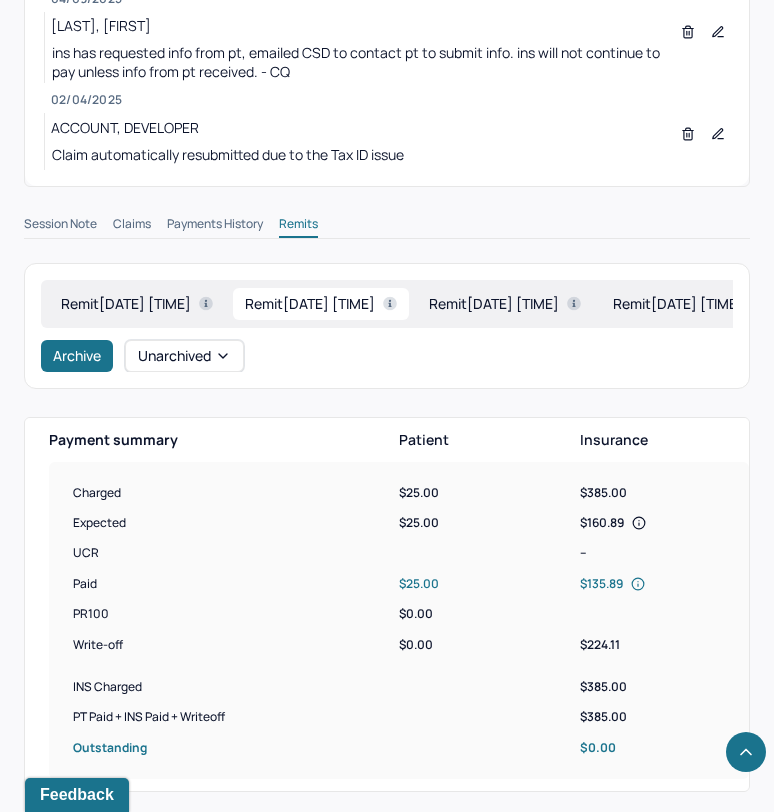 click on "Remit 02/04/2025 07:00pm" at bounding box center [505, 303] 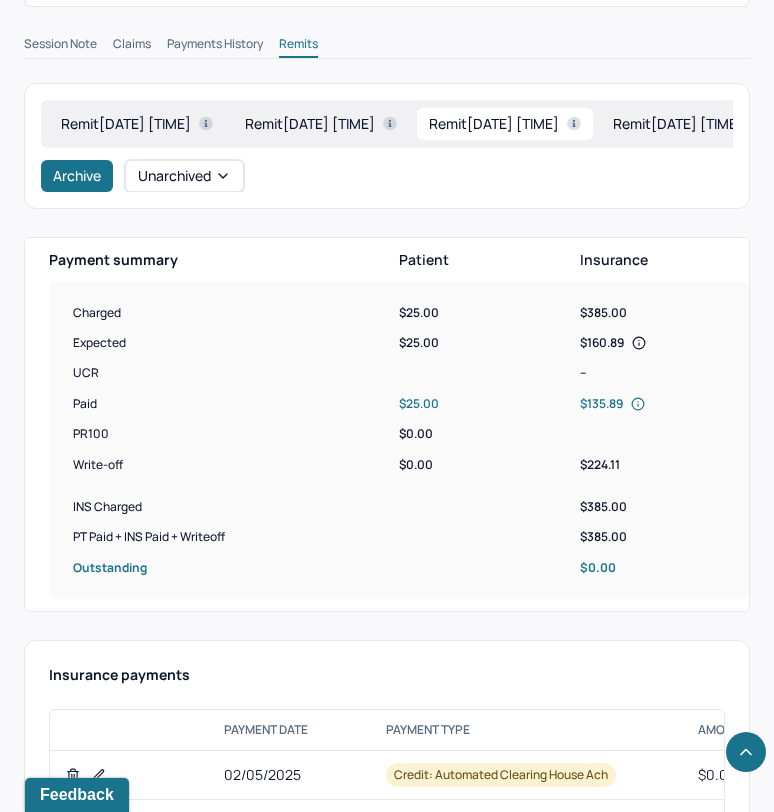 scroll, scrollTop: 1124, scrollLeft: 0, axis: vertical 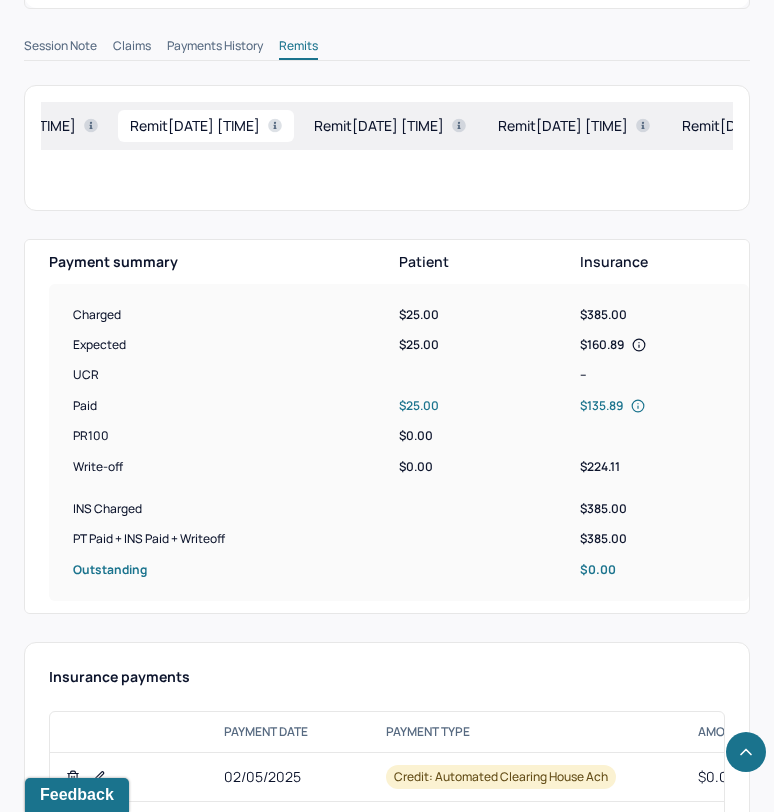 click on "Remit 02/04/2025 07:00pm" at bounding box center (390, 125) 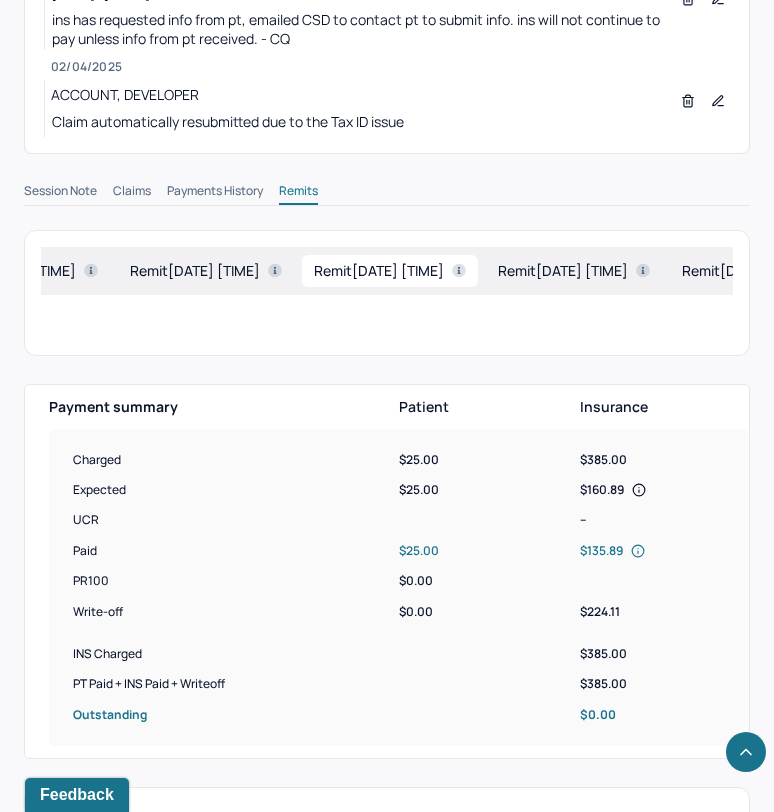 scroll, scrollTop: 961, scrollLeft: 0, axis: vertical 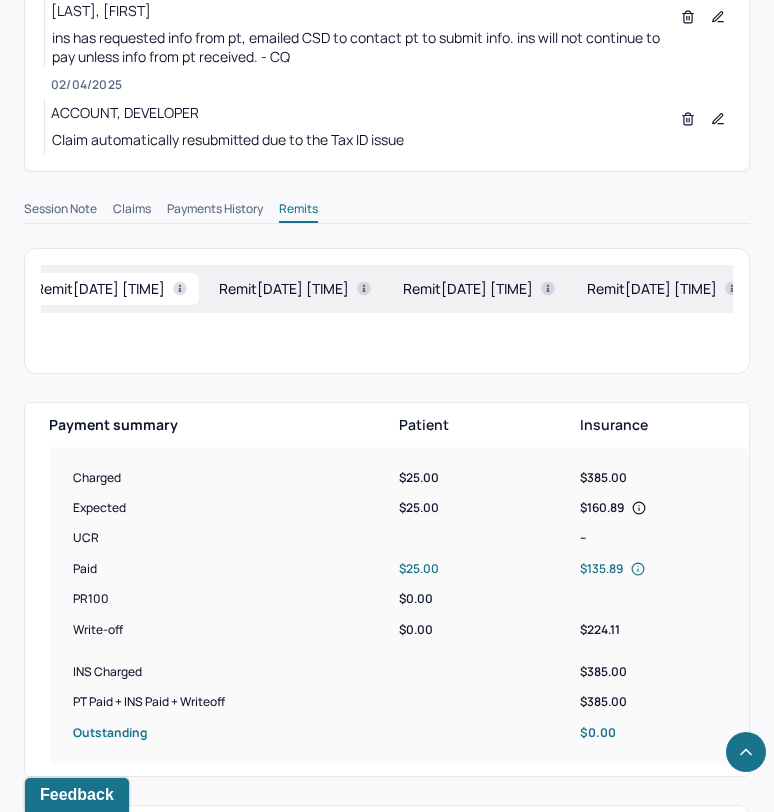click on "Remit 02/04/2025 07:00pm" at bounding box center (295, 288) 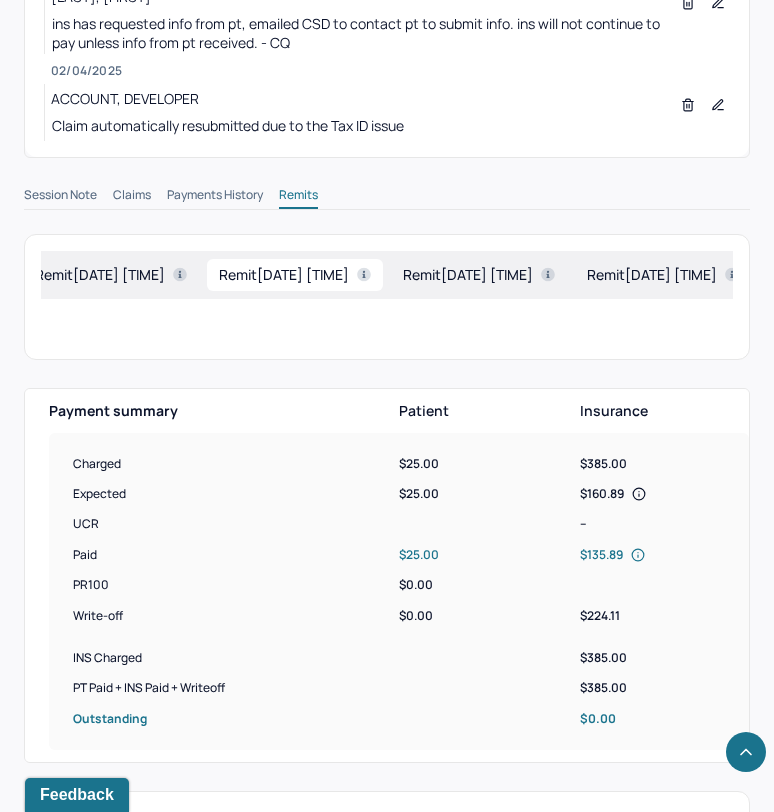 scroll, scrollTop: 953, scrollLeft: 0, axis: vertical 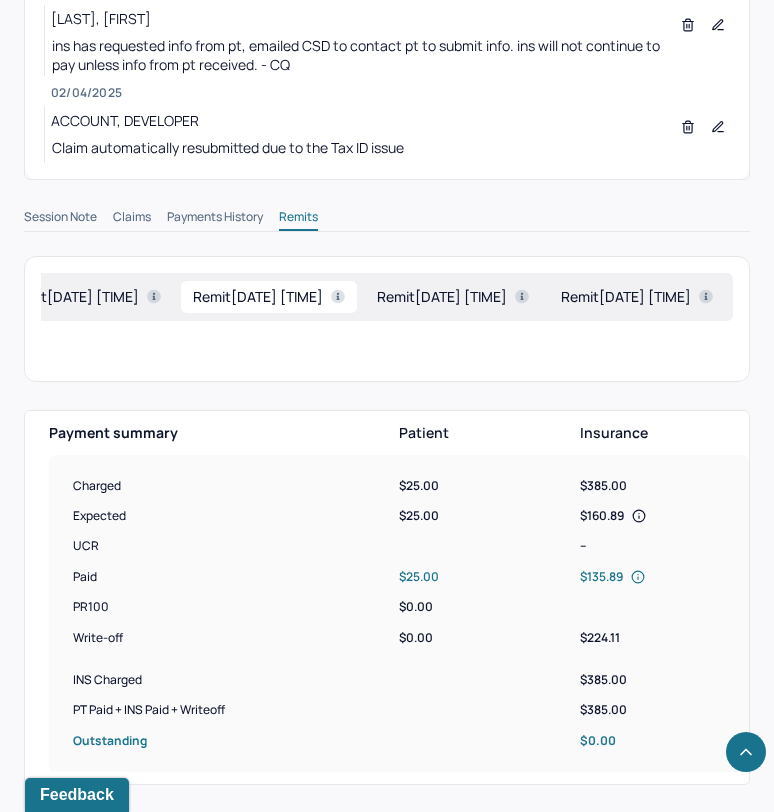 click on "Remit 08/23/2024 08:00pm" at bounding box center [453, 296] 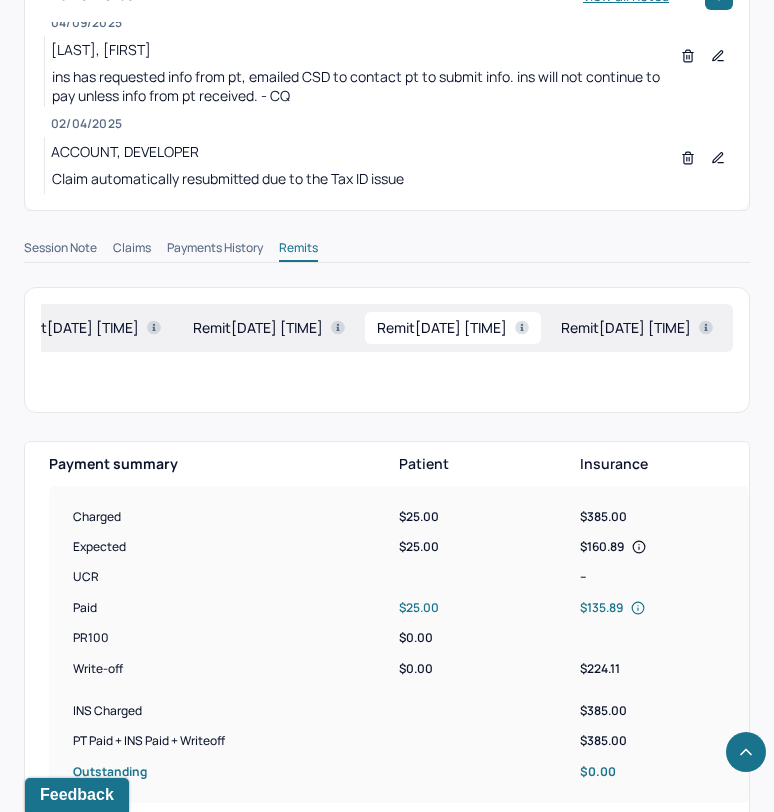 scroll, scrollTop: 918, scrollLeft: 0, axis: vertical 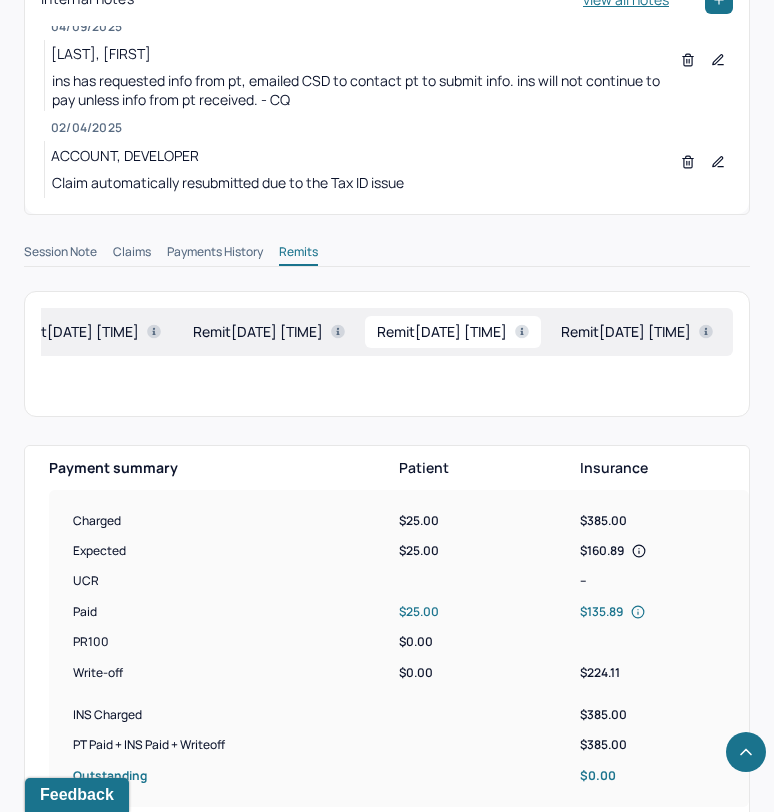 click on "Remit 08/23/2024 08:00pm" at bounding box center [637, 331] 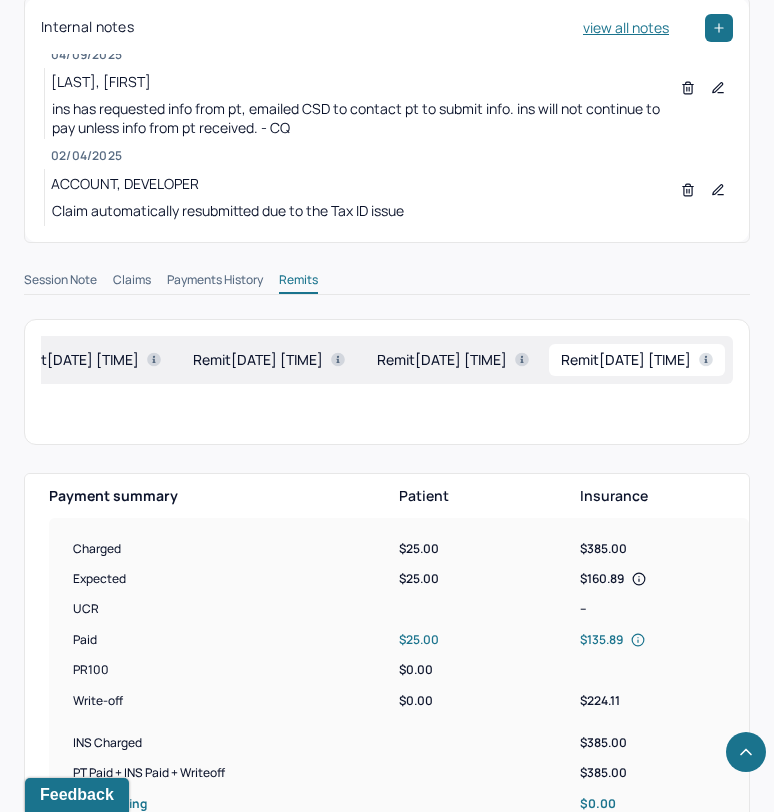 scroll, scrollTop: 885, scrollLeft: 0, axis: vertical 